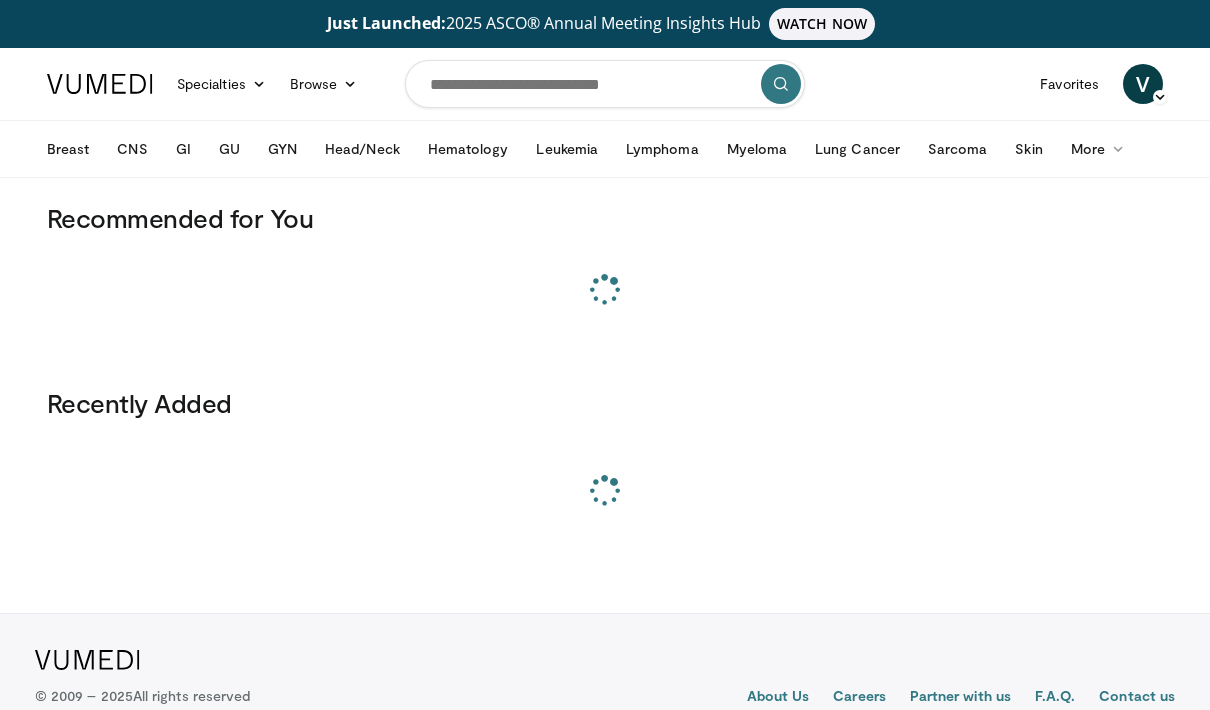 scroll, scrollTop: 0, scrollLeft: 0, axis: both 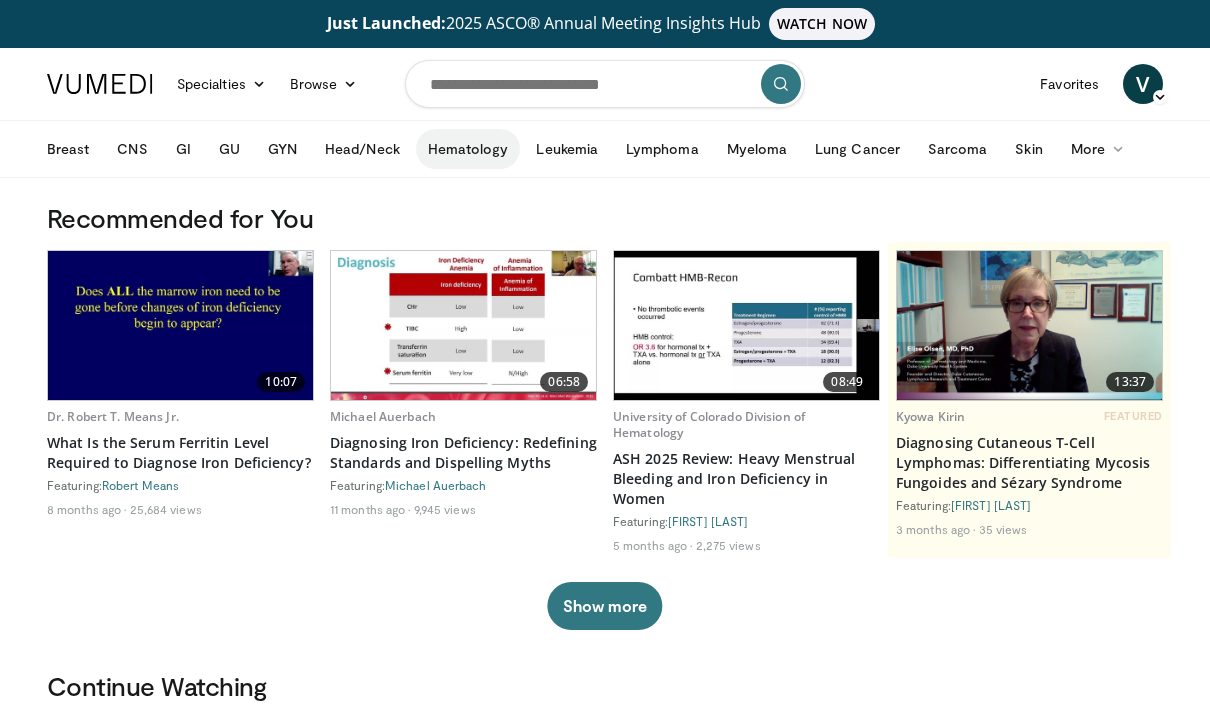 click on "Hematology" at bounding box center (468, 149) 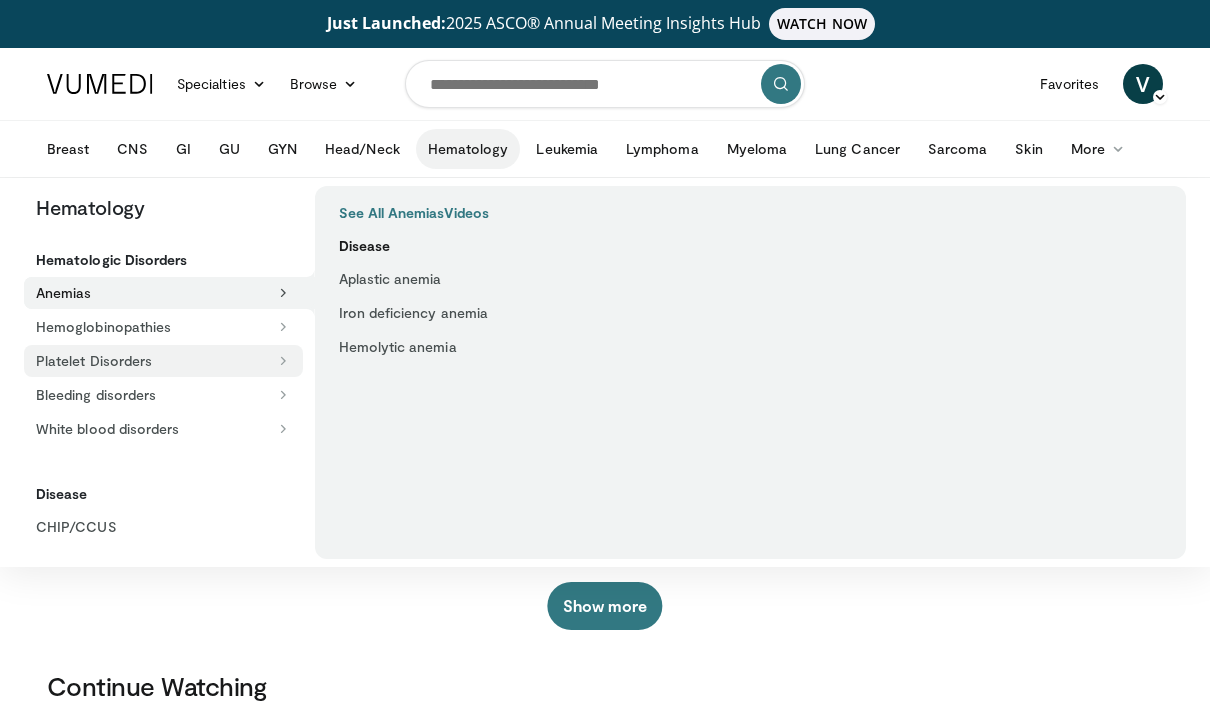 click on "Platelet Disorders" at bounding box center [163, 361] 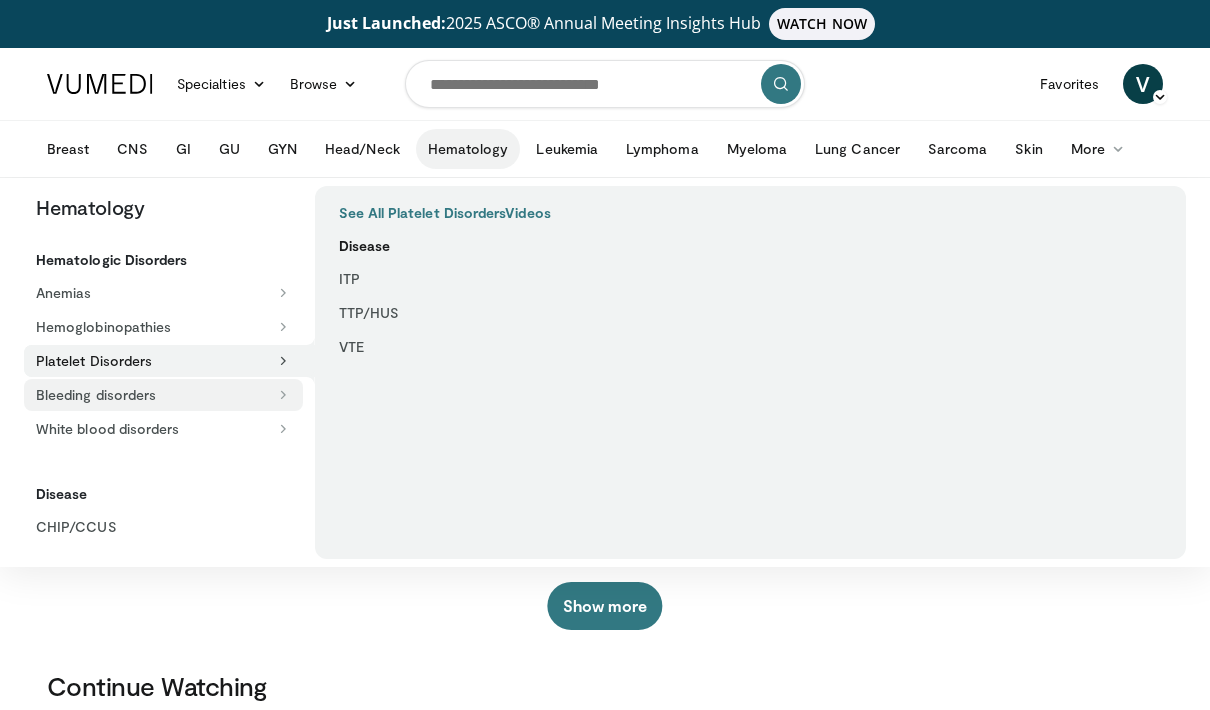 click on "Bleeding disorders" at bounding box center (163, 395) 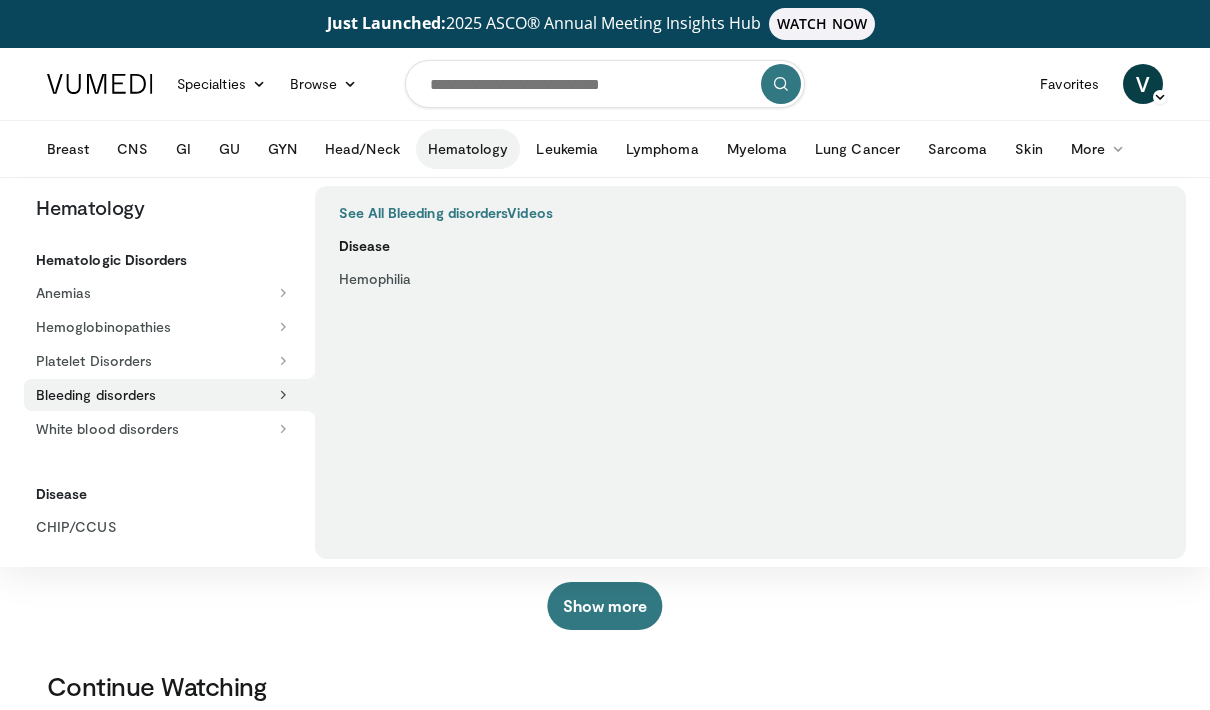 click on "White blood disorders" at bounding box center [163, 429] 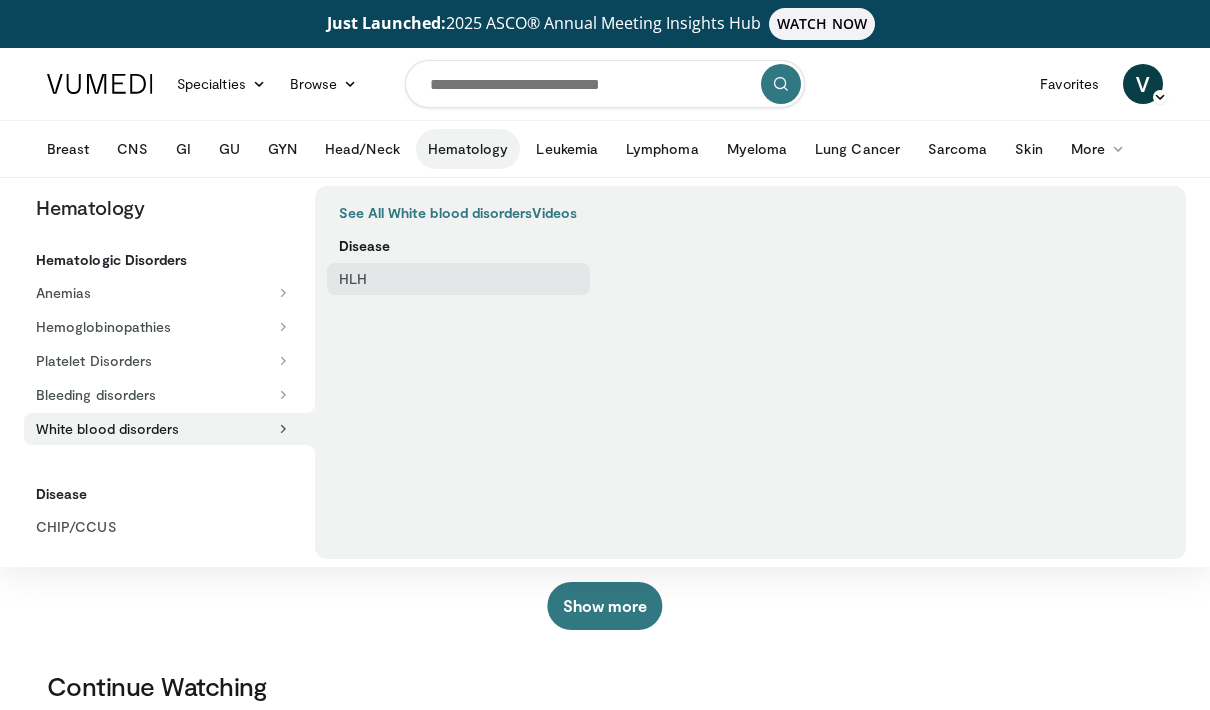 click on "HLH" at bounding box center (459, 279) 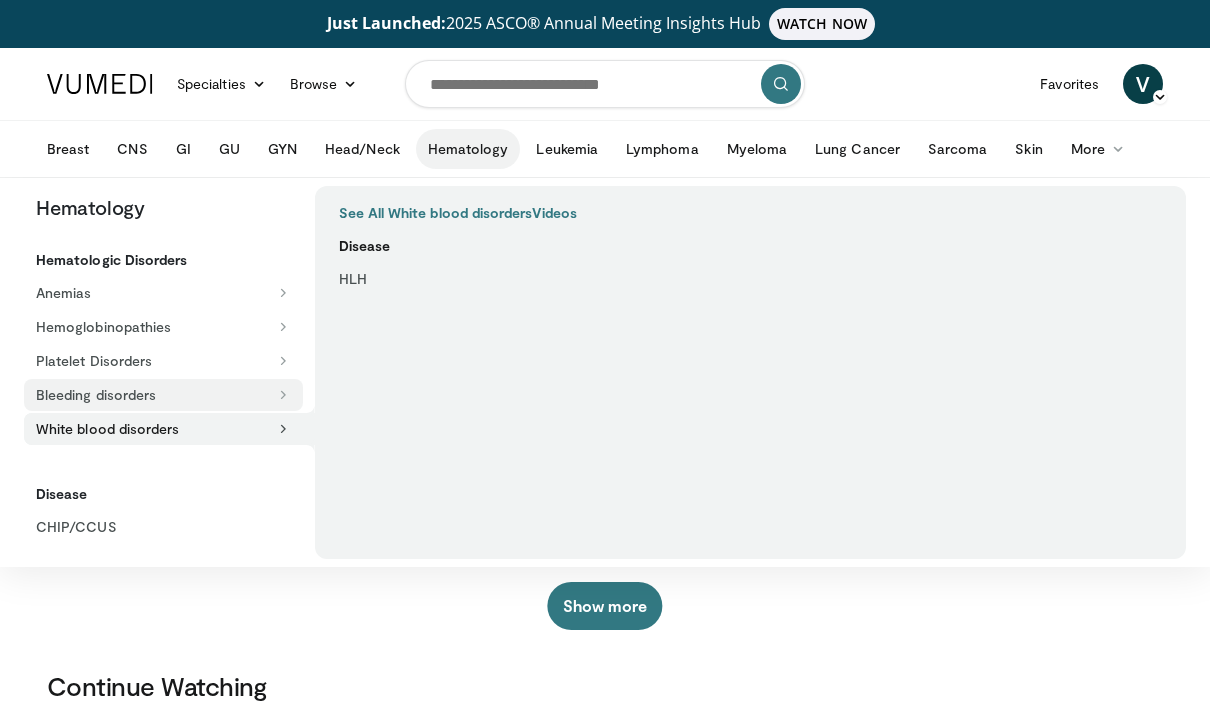click on "Bleeding disorders" at bounding box center (163, 395) 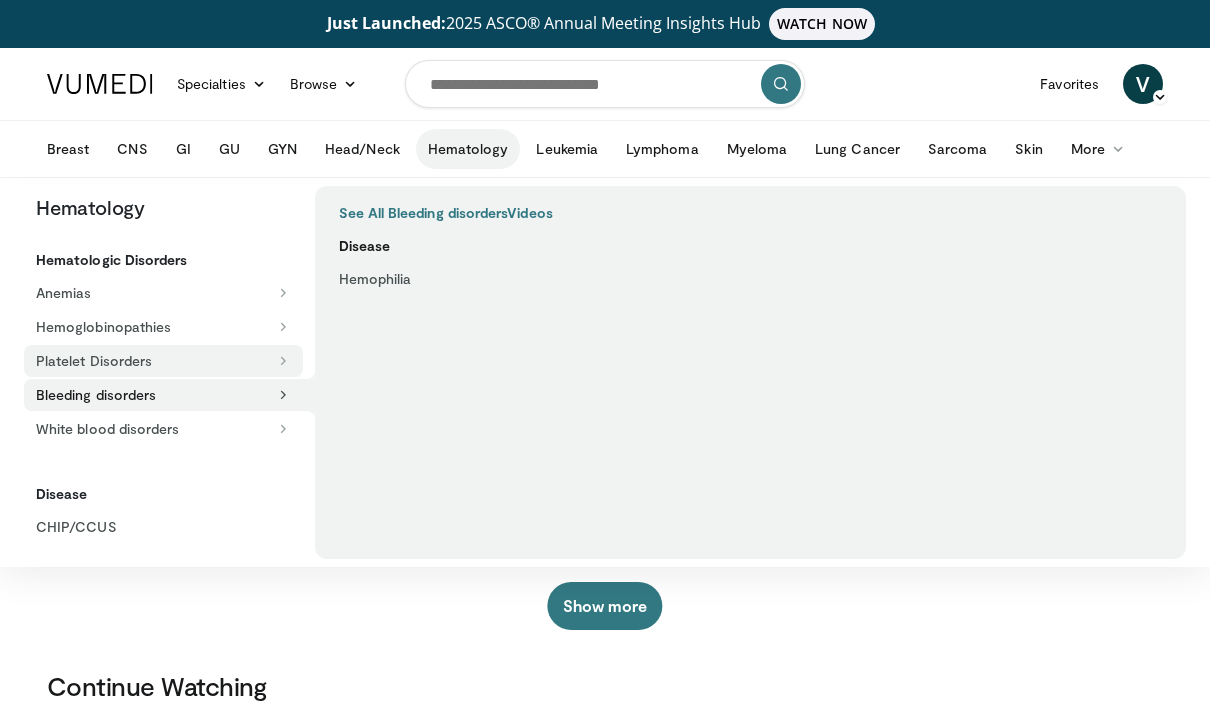 click on "Platelet Disorders" at bounding box center [163, 361] 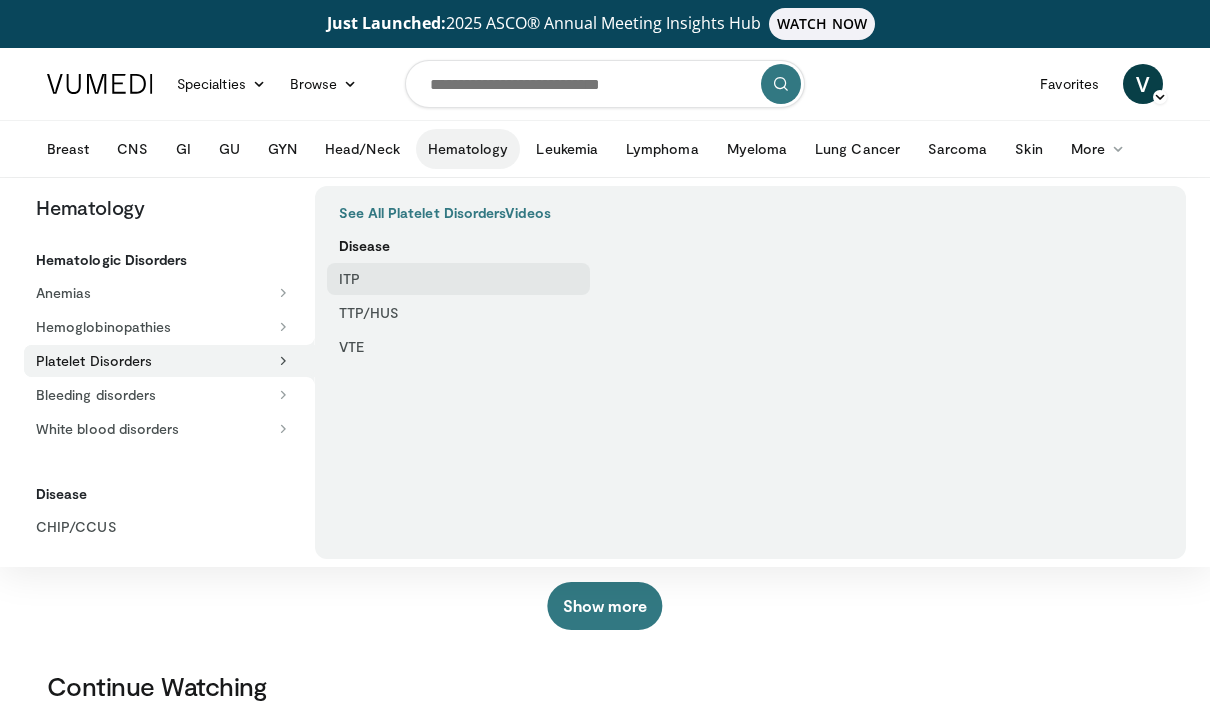click on "ITP" at bounding box center [459, 279] 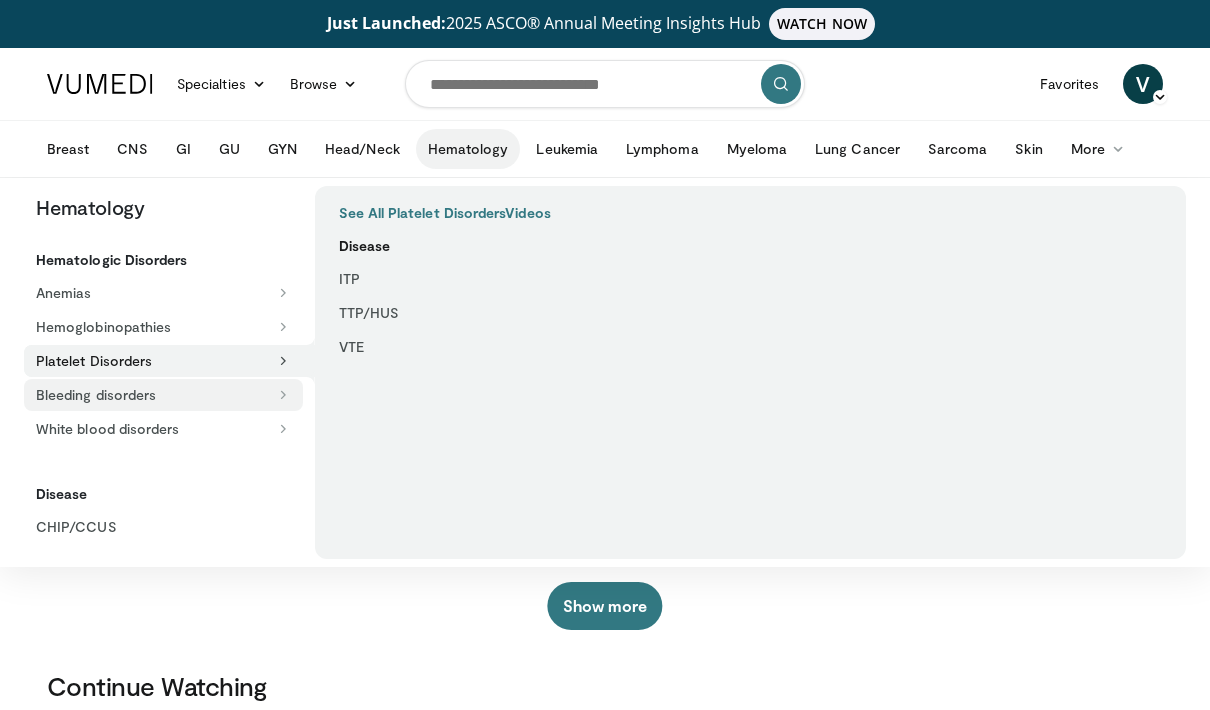 click on "Bleeding disorders" at bounding box center (163, 395) 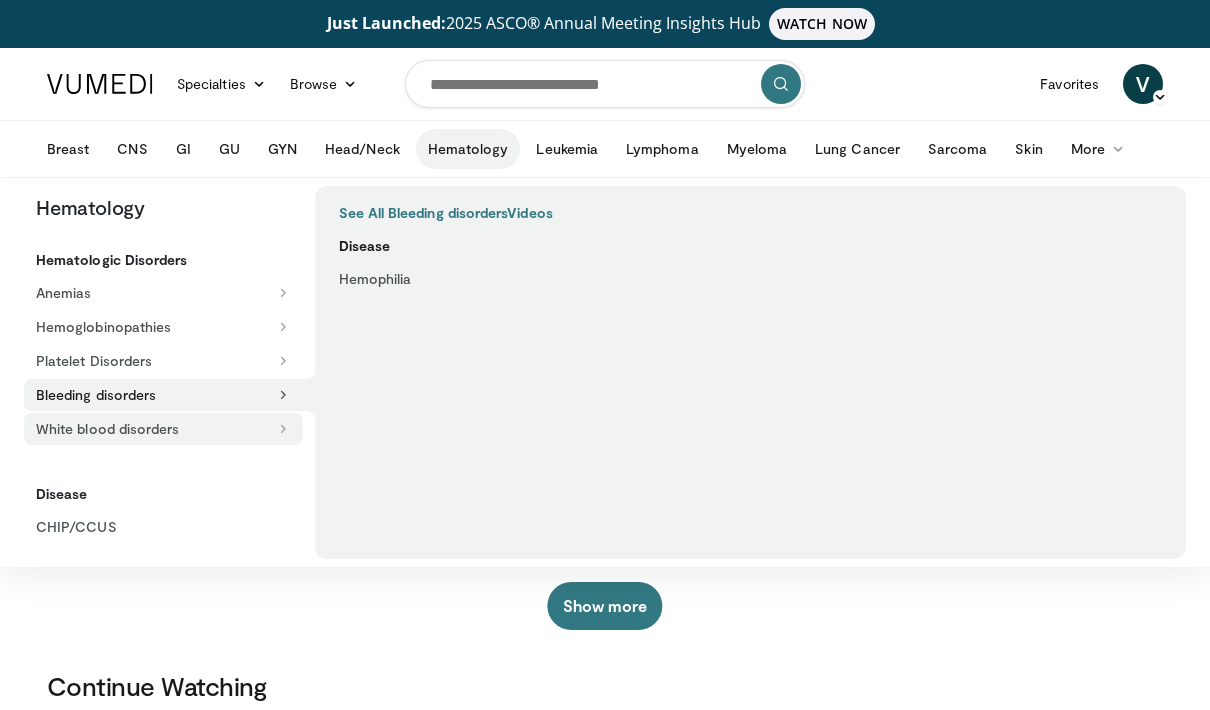 click on "White blood disorders" at bounding box center [163, 429] 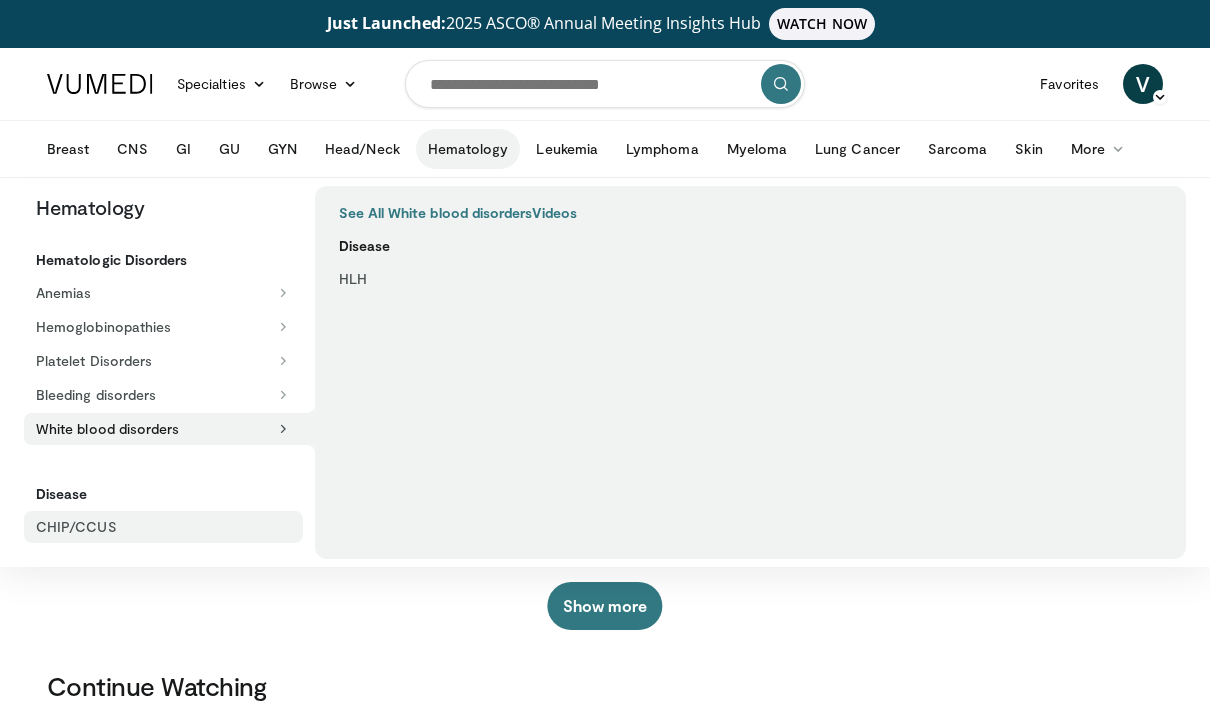 click on "CHIP/CCUS" at bounding box center (163, 527) 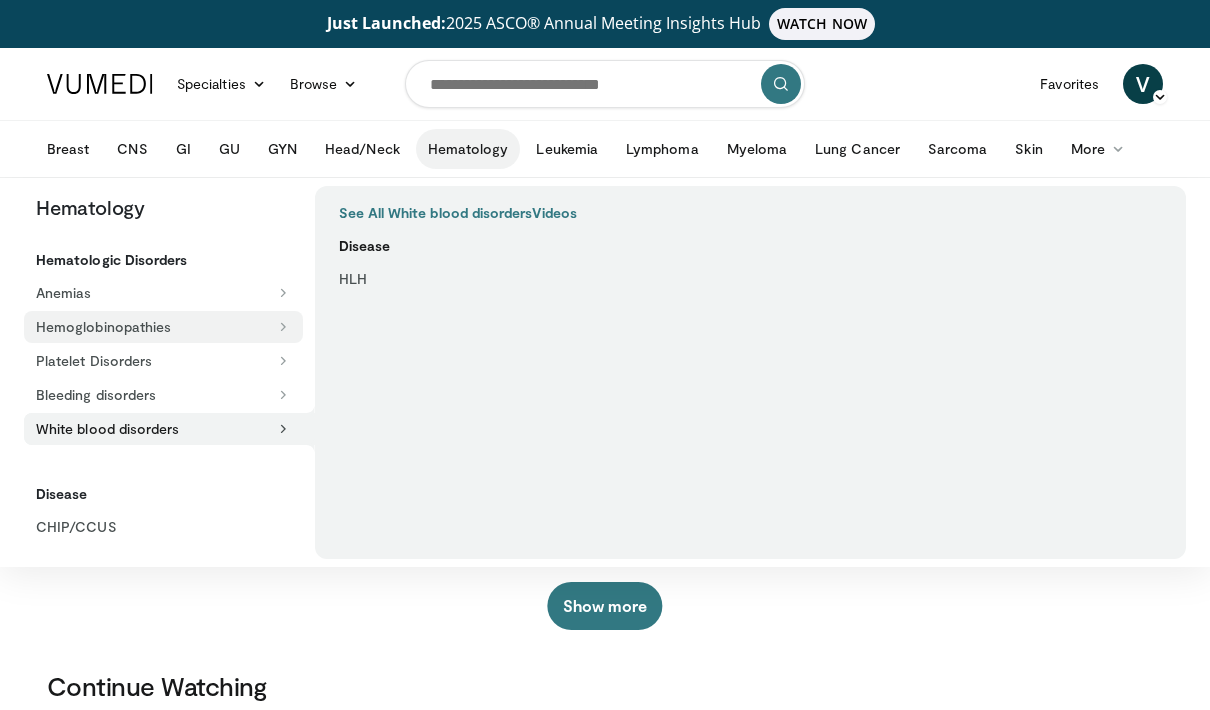 click on "Hemoglobinopathies" at bounding box center [163, 327] 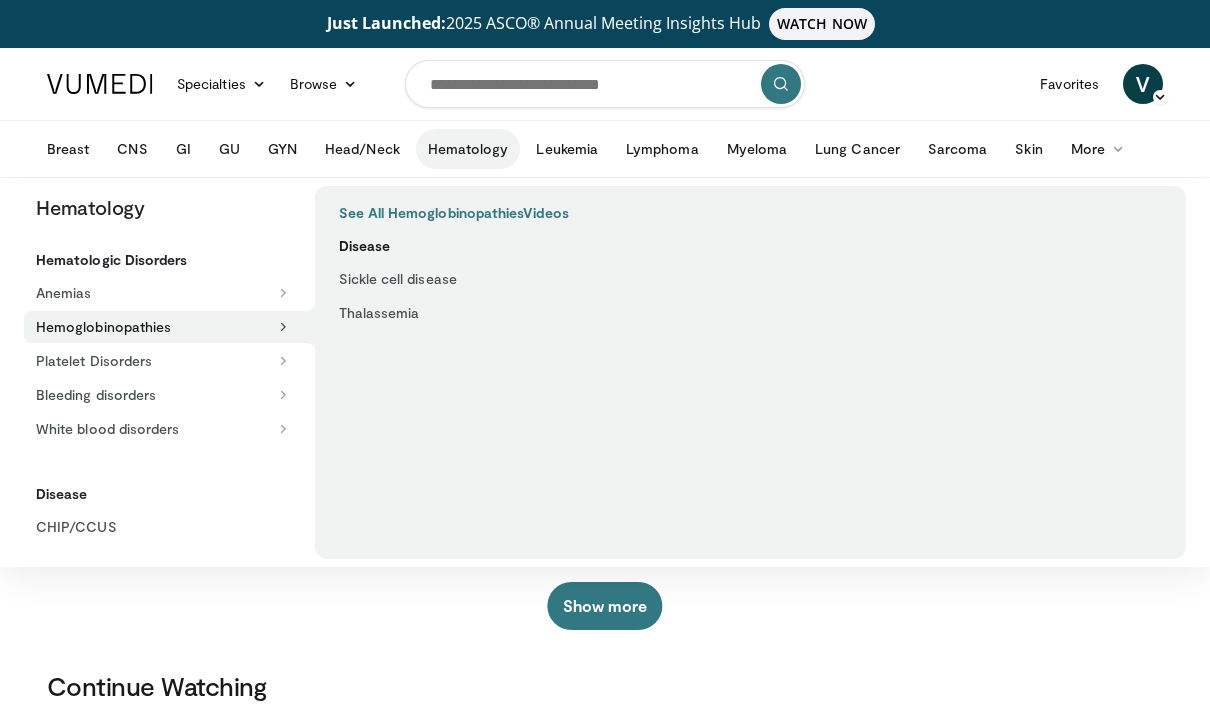 click on "Bleeding disorders" at bounding box center (163, 395) 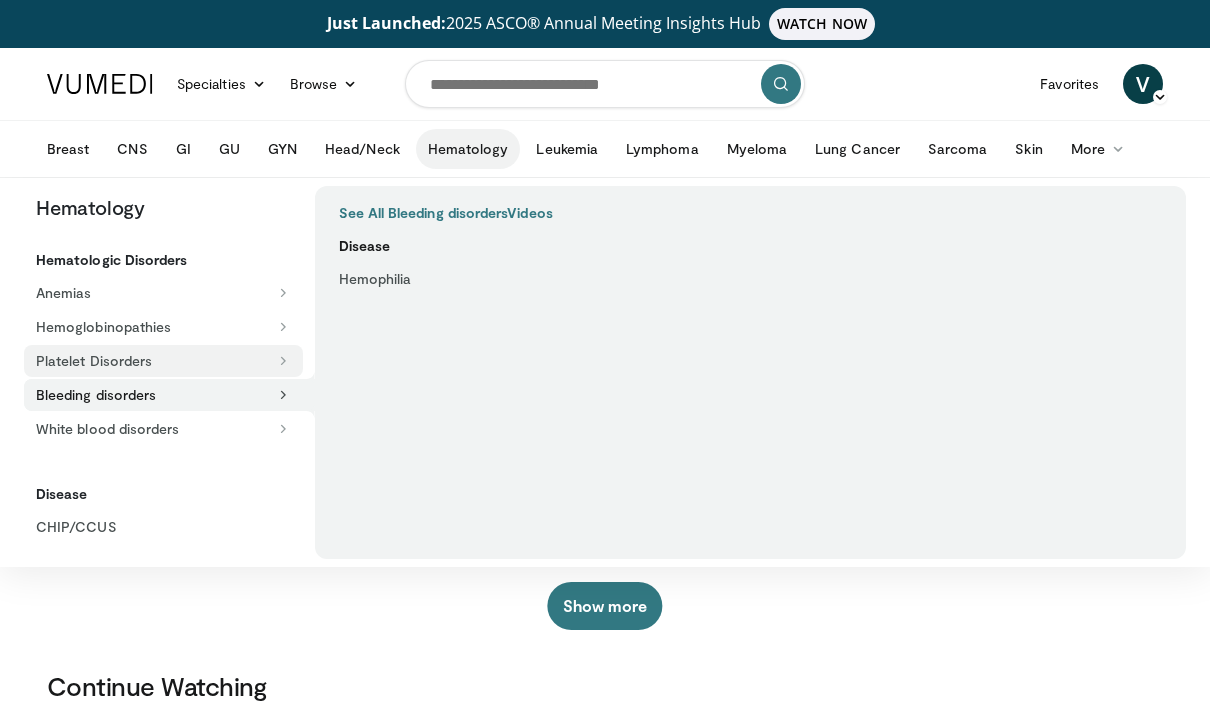 click on "Platelet Disorders" at bounding box center [163, 361] 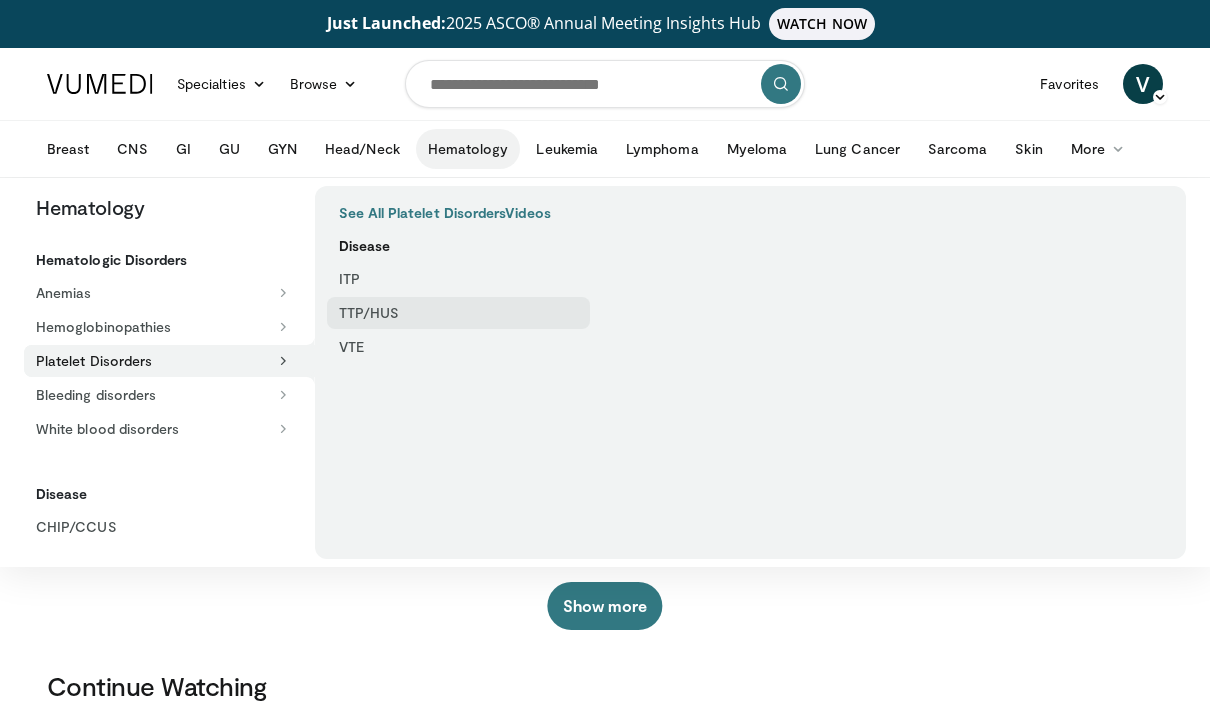 click on "TTP/HUS" at bounding box center [459, 313] 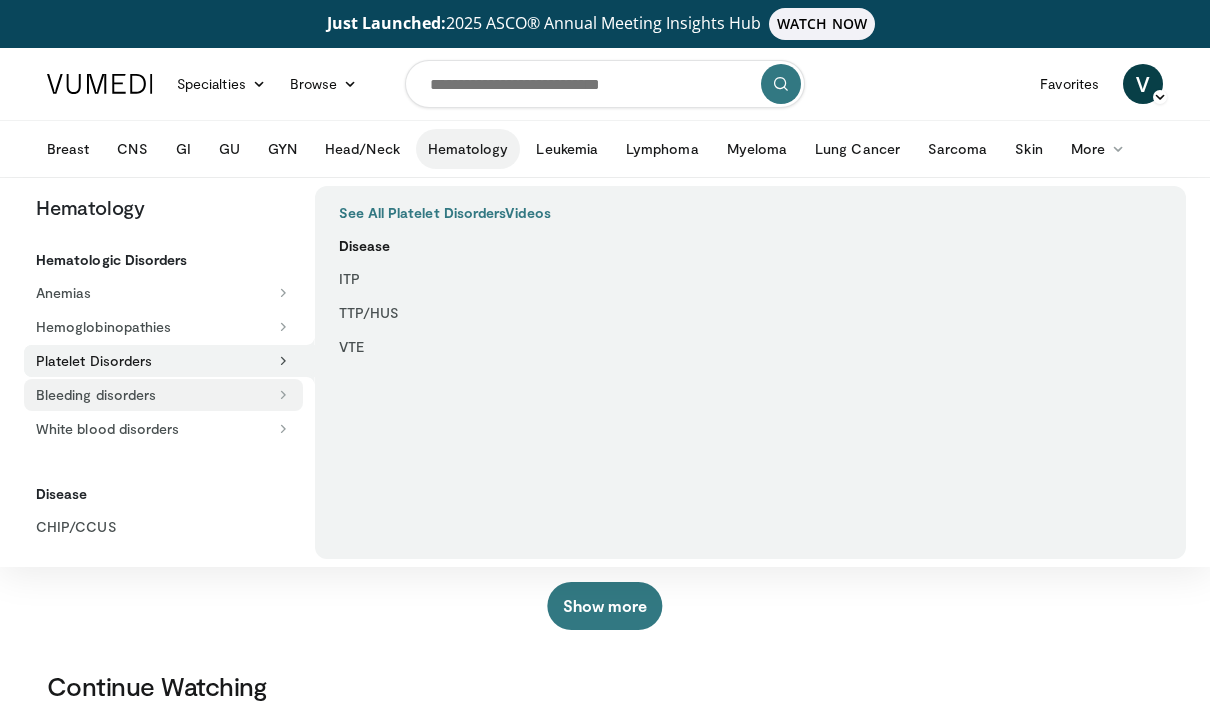 click on "Bleeding disorders" at bounding box center (163, 395) 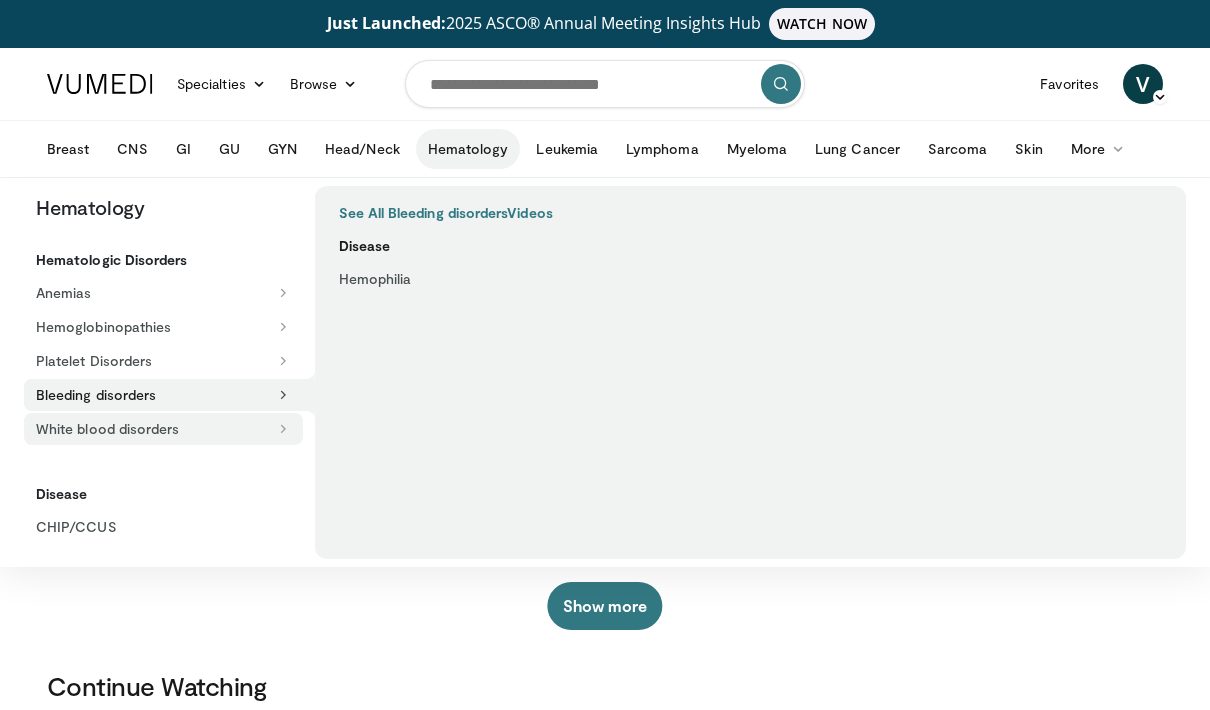 click on "White blood disorders" at bounding box center [163, 429] 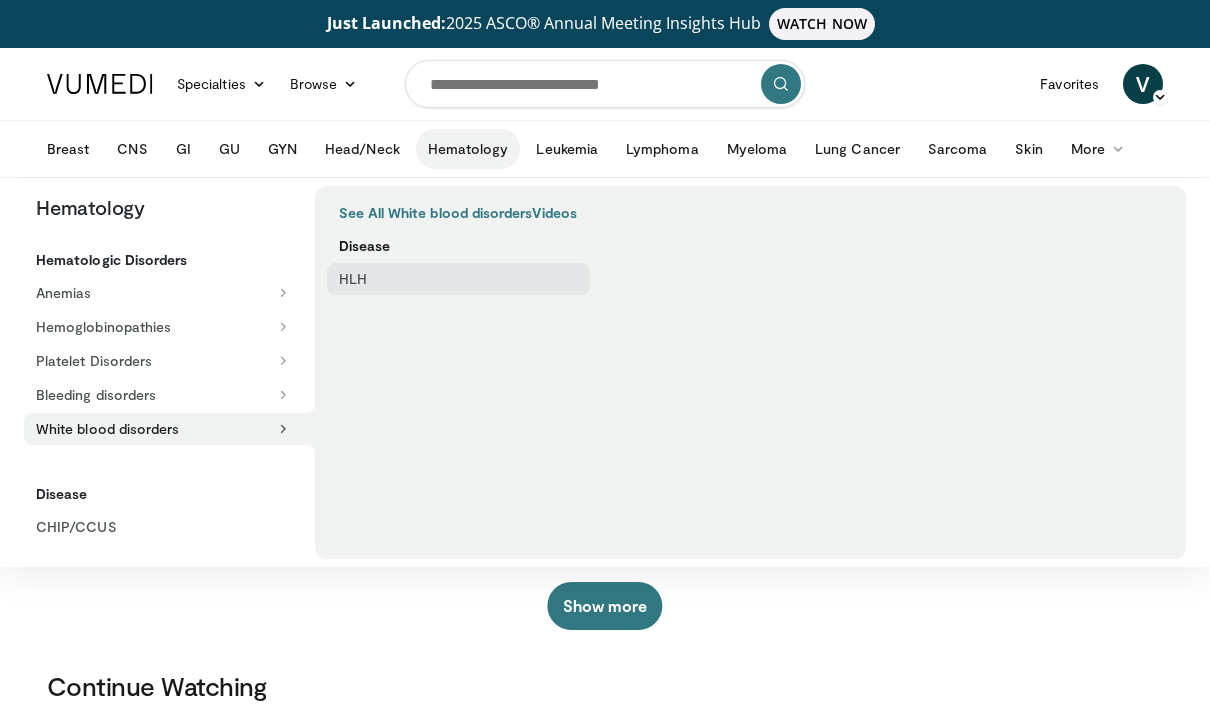 click on "HLH" at bounding box center [459, 279] 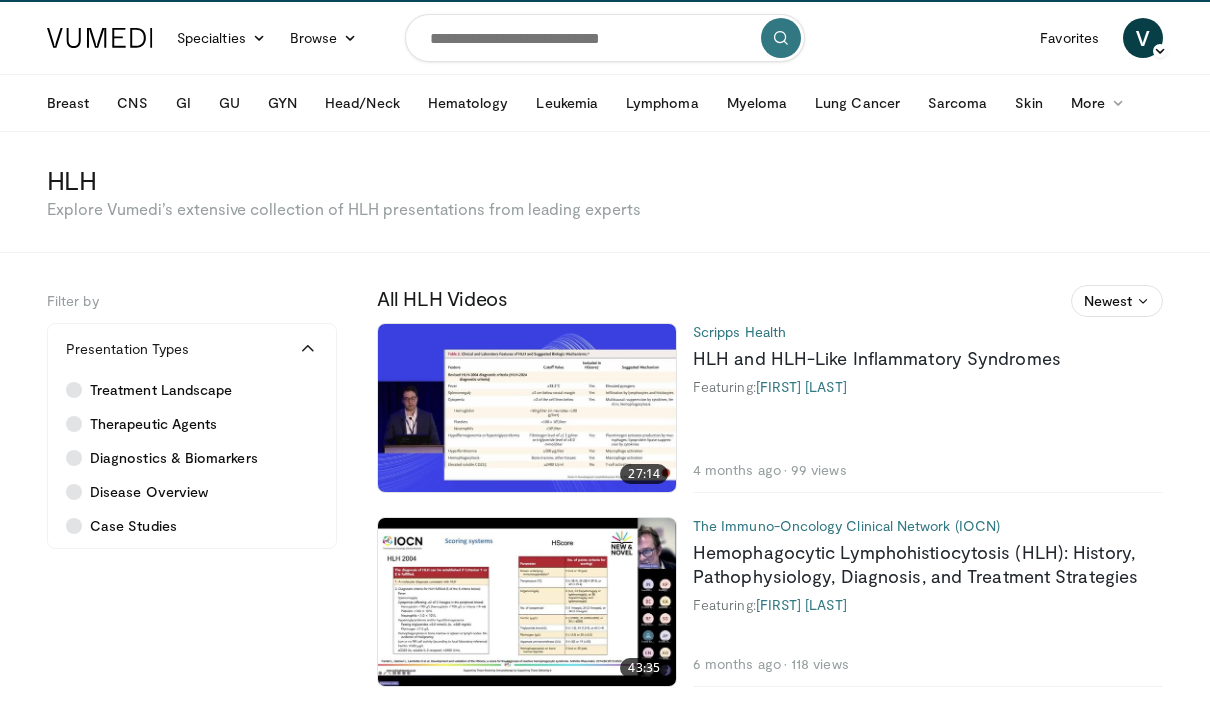 scroll, scrollTop: 0, scrollLeft: 0, axis: both 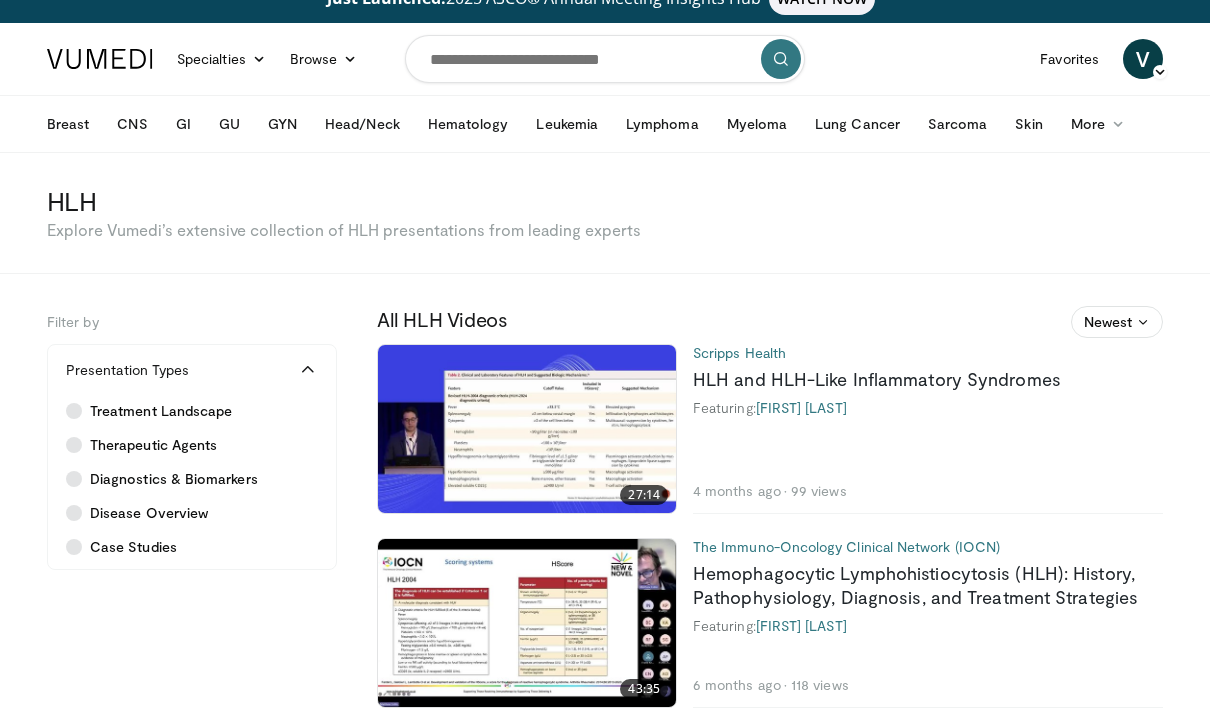 click on "Scripps Health
HLH and HLH-Like Inflammatory Syndromes
Featuring:  [FIRST] [LAST]
[DATE]
[NUMBER] views" at bounding box center (920, 429) 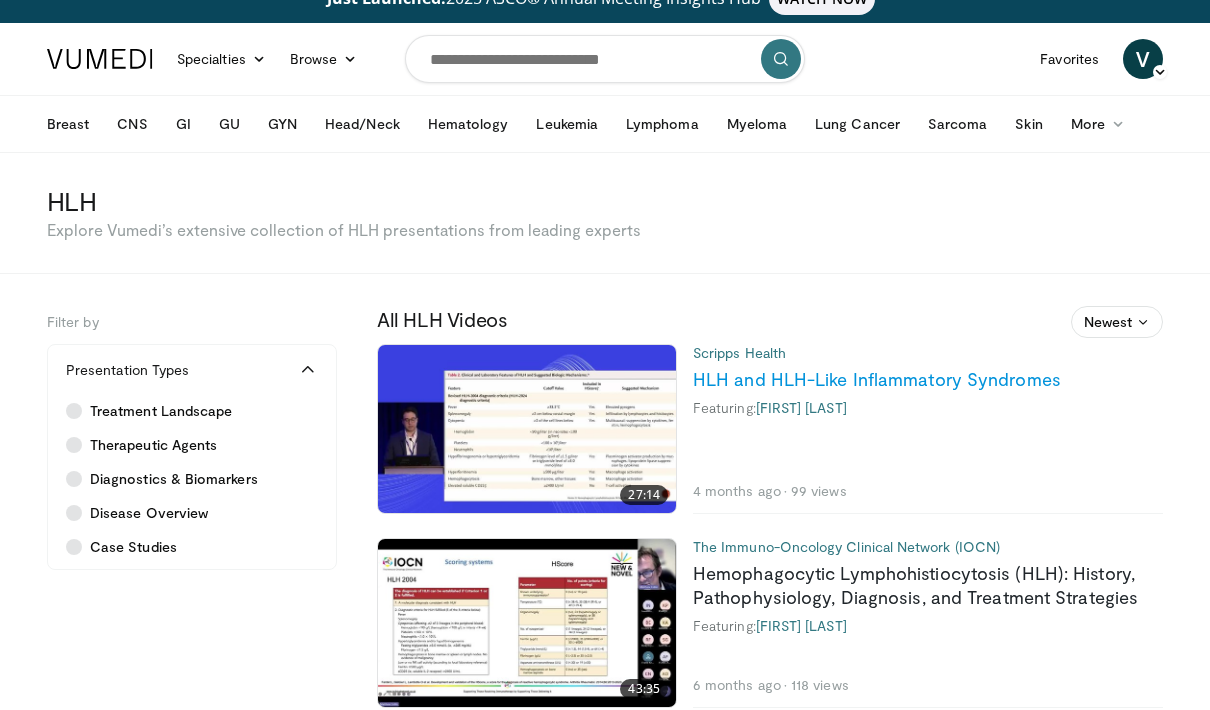 click on "HLH and HLH-Like Inflammatory Syndromes" at bounding box center (877, 379) 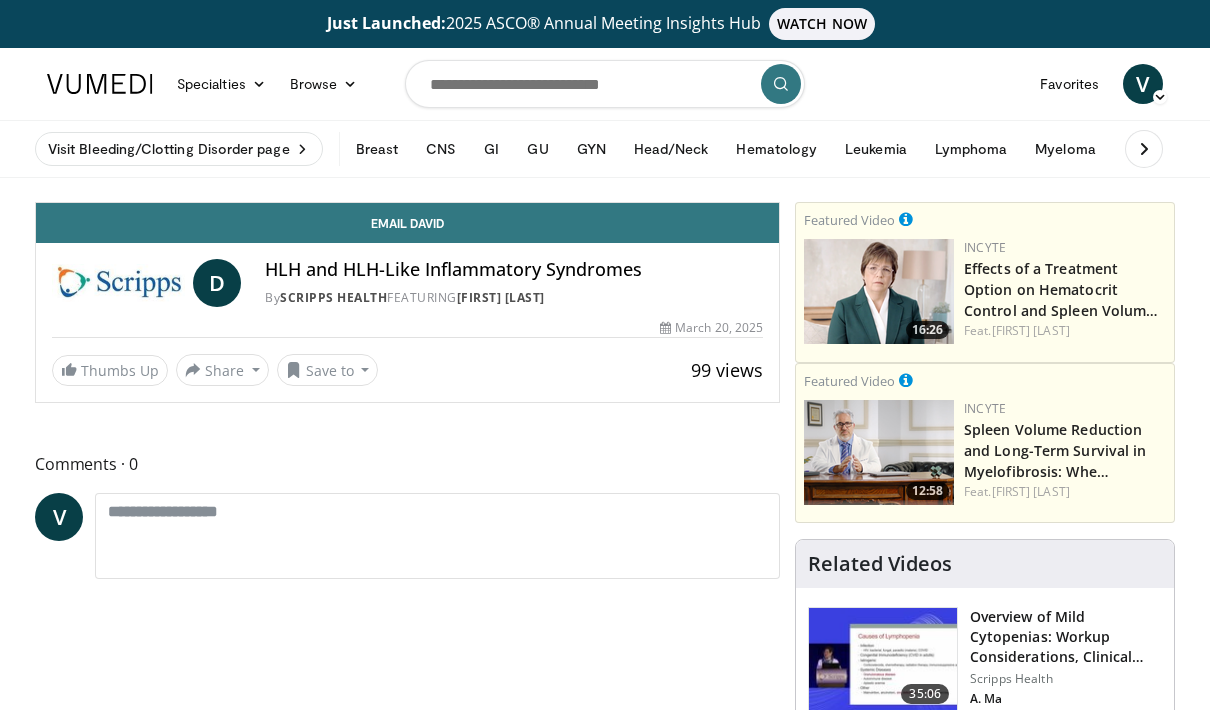 scroll, scrollTop: 0, scrollLeft: 0, axis: both 